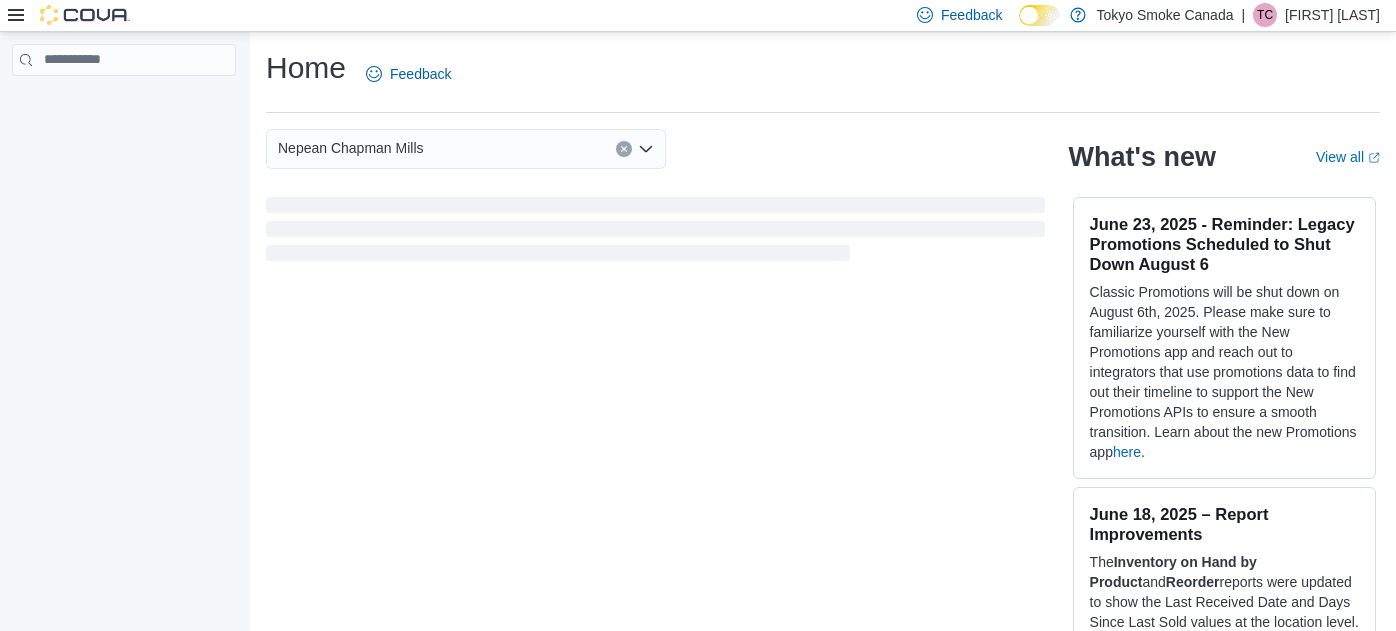 scroll, scrollTop: 0, scrollLeft: 0, axis: both 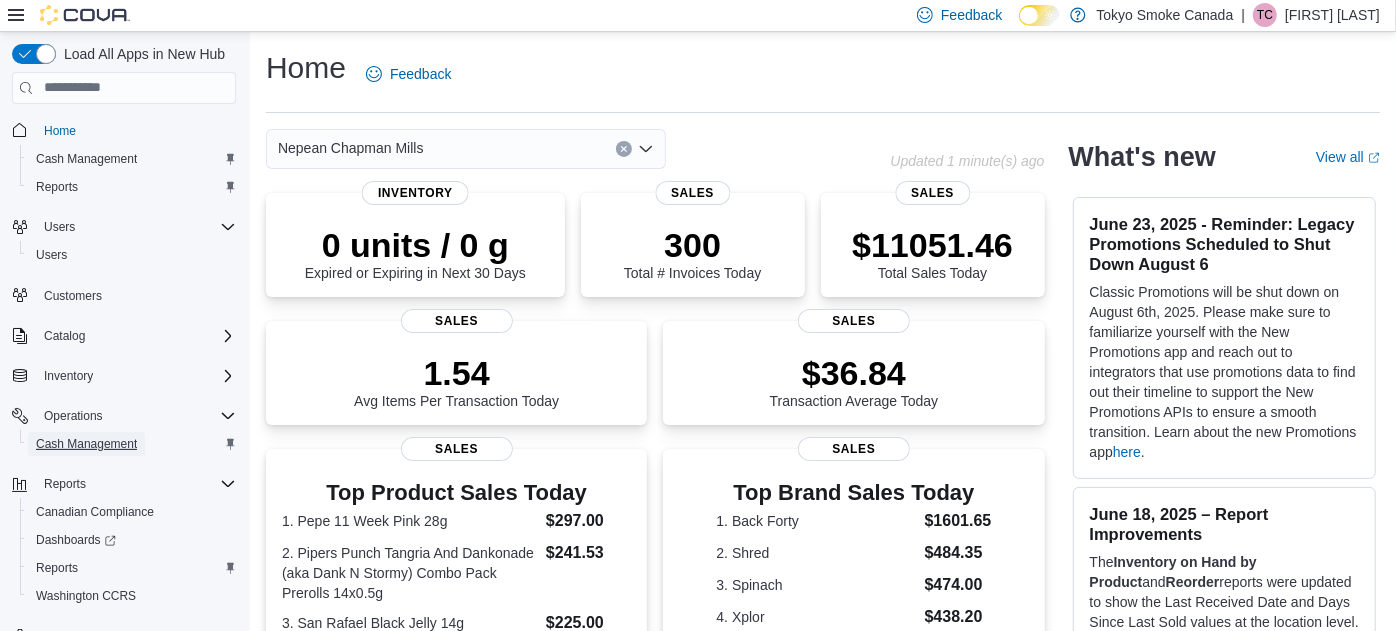 click on "Cash Management" at bounding box center [86, 444] 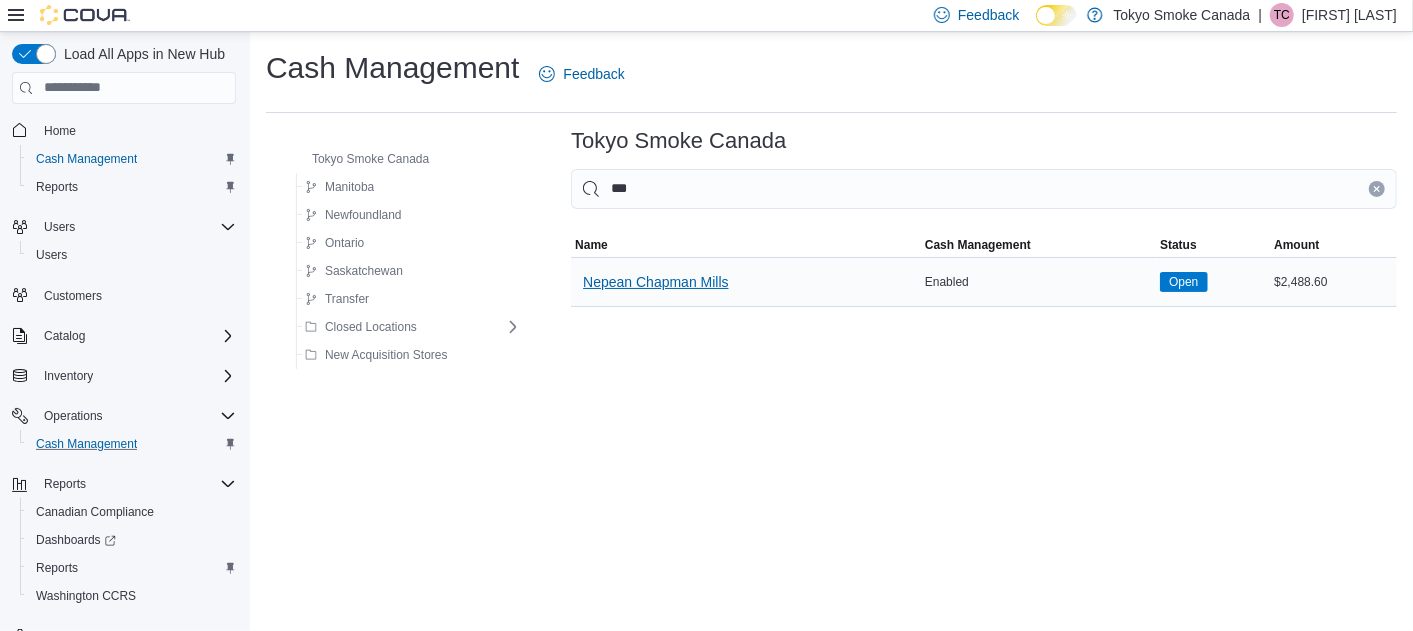 type on "***" 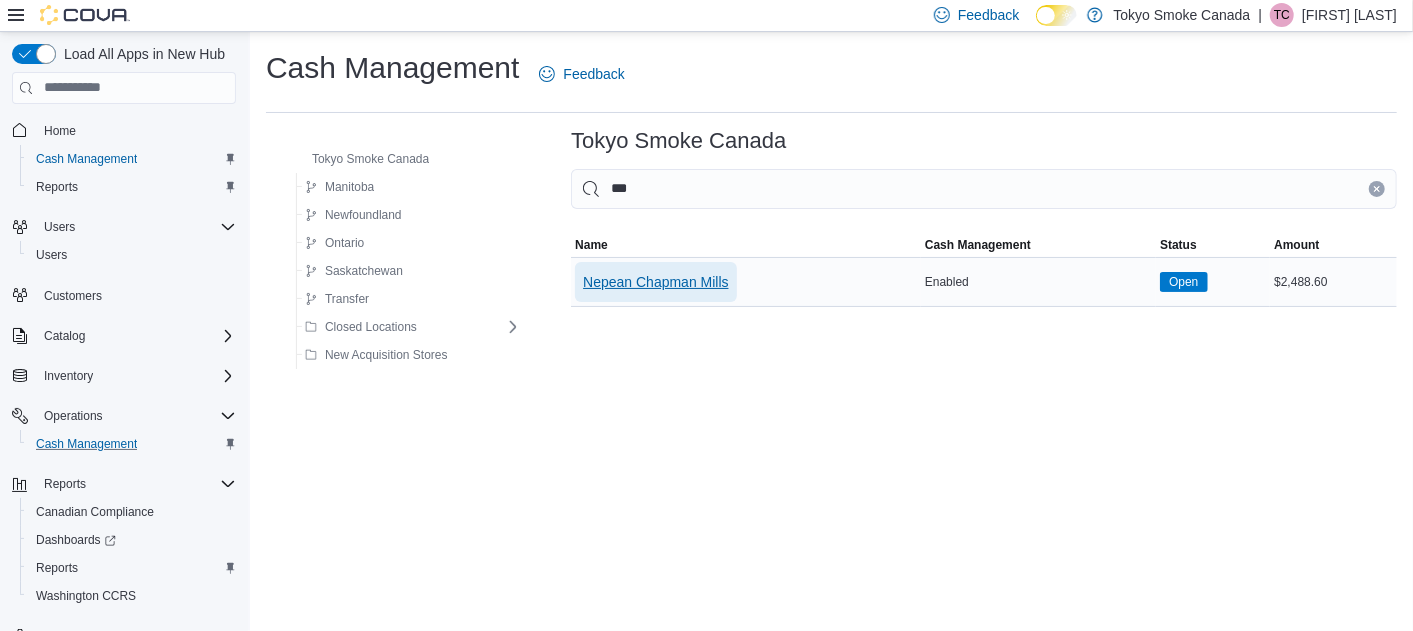 click on "Nepean Chapman Mills" at bounding box center [656, 282] 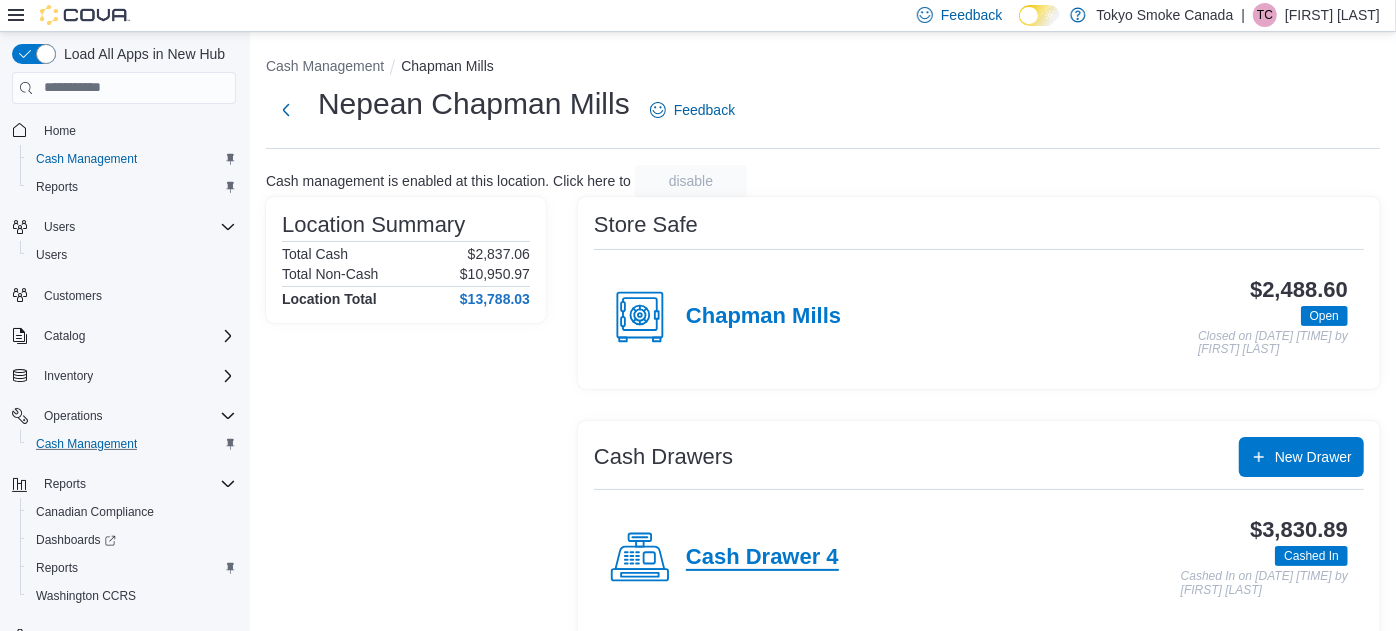 click on "Cash Drawer 4" at bounding box center [762, 558] 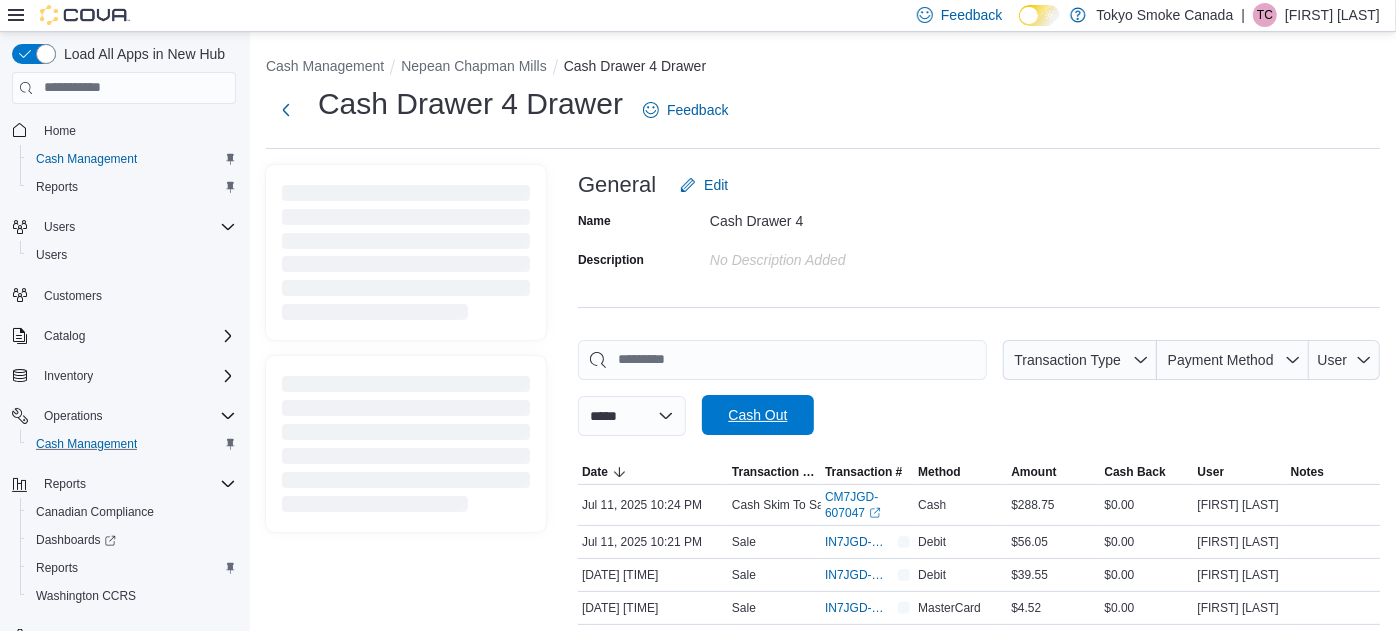 click on "Cash Out" at bounding box center [758, 415] 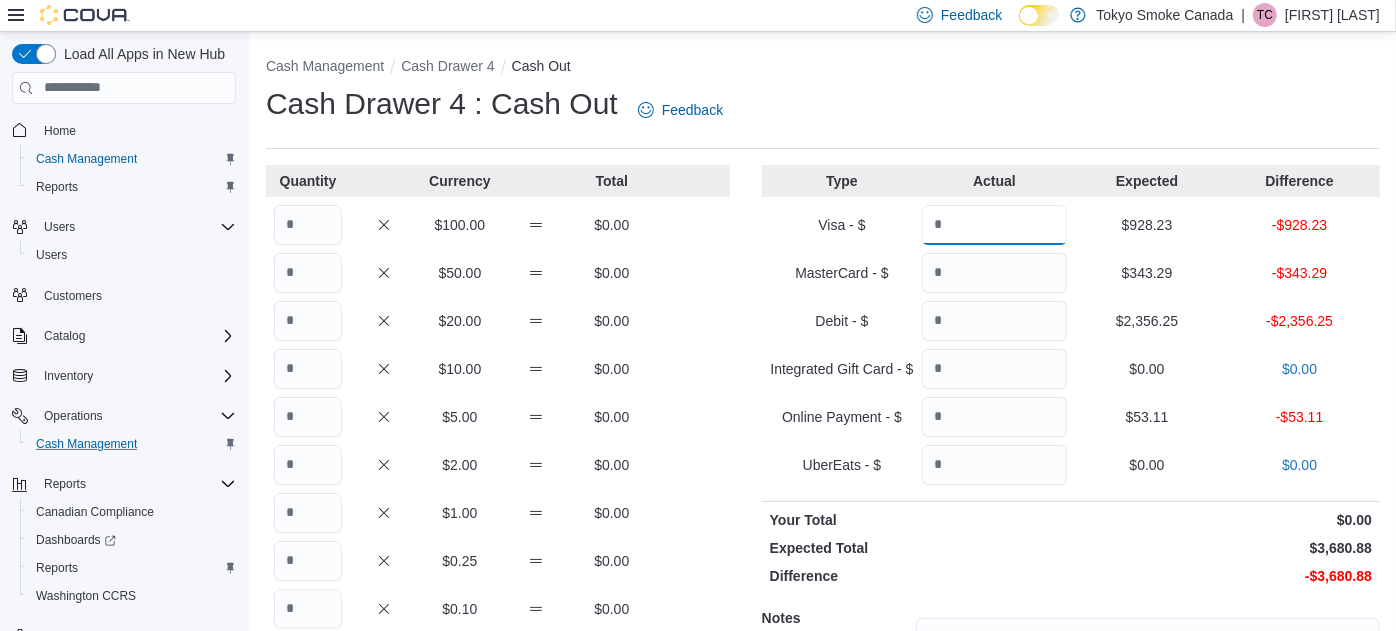 click at bounding box center (994, 225) 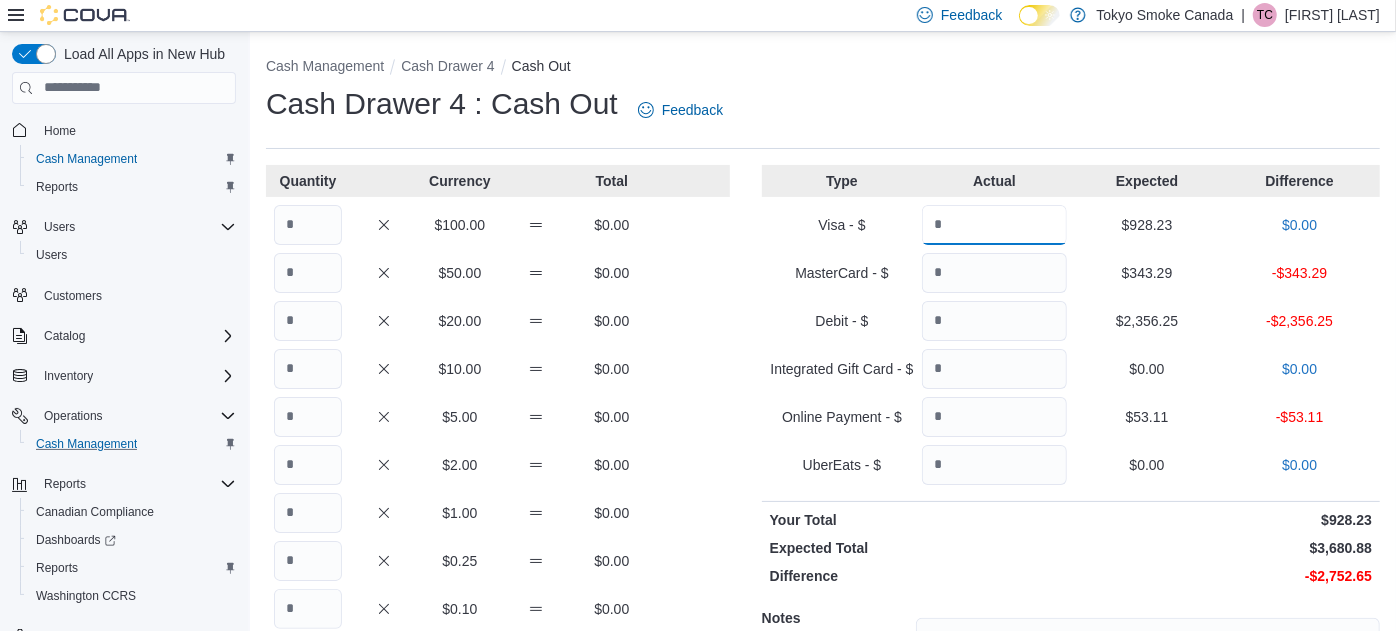 type on "******" 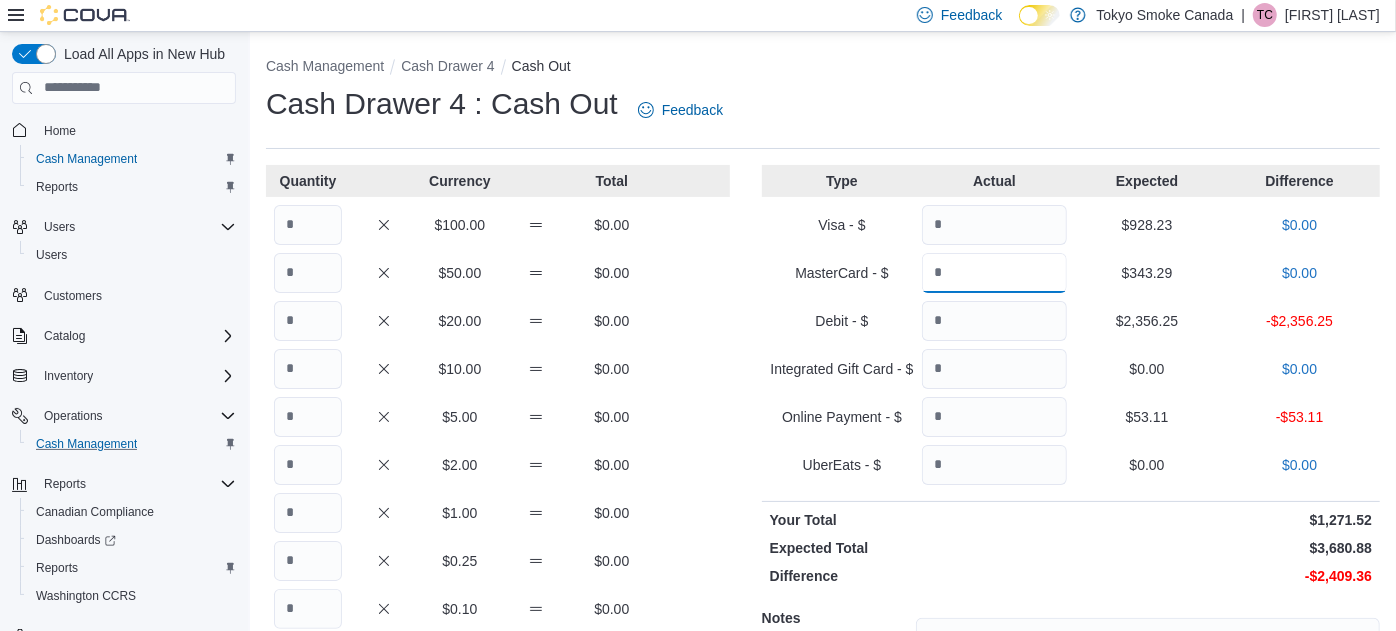 type on "******" 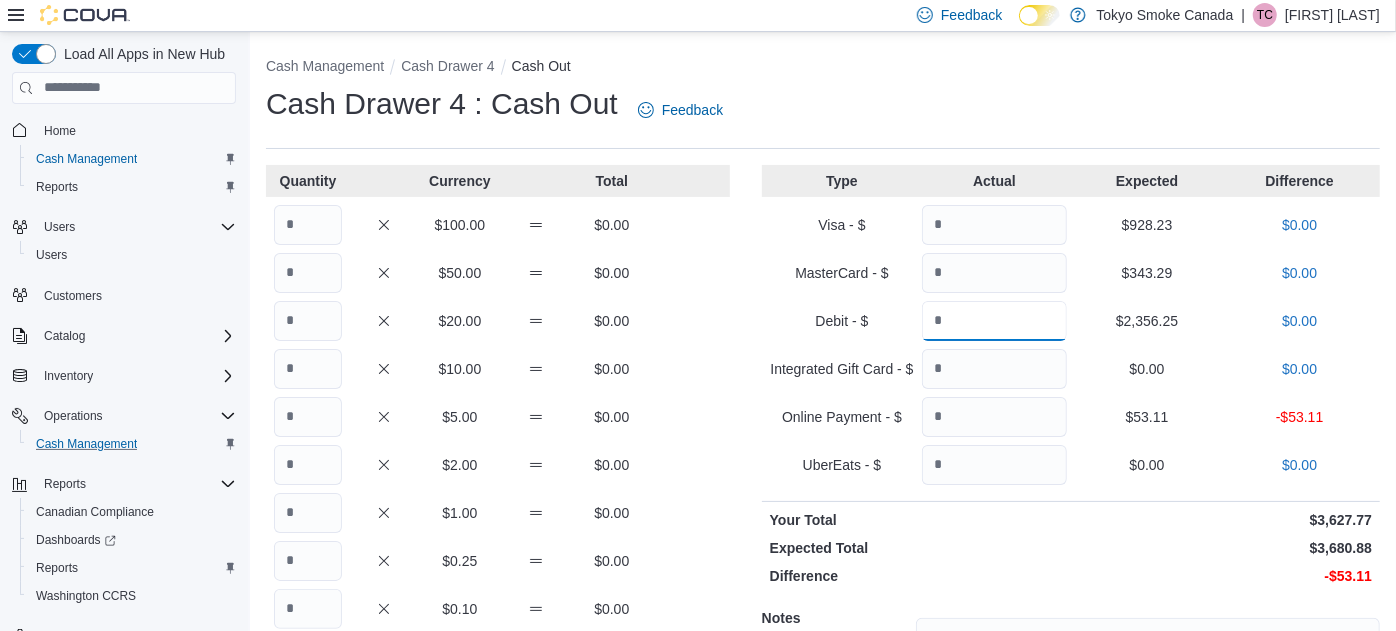 type on "*******" 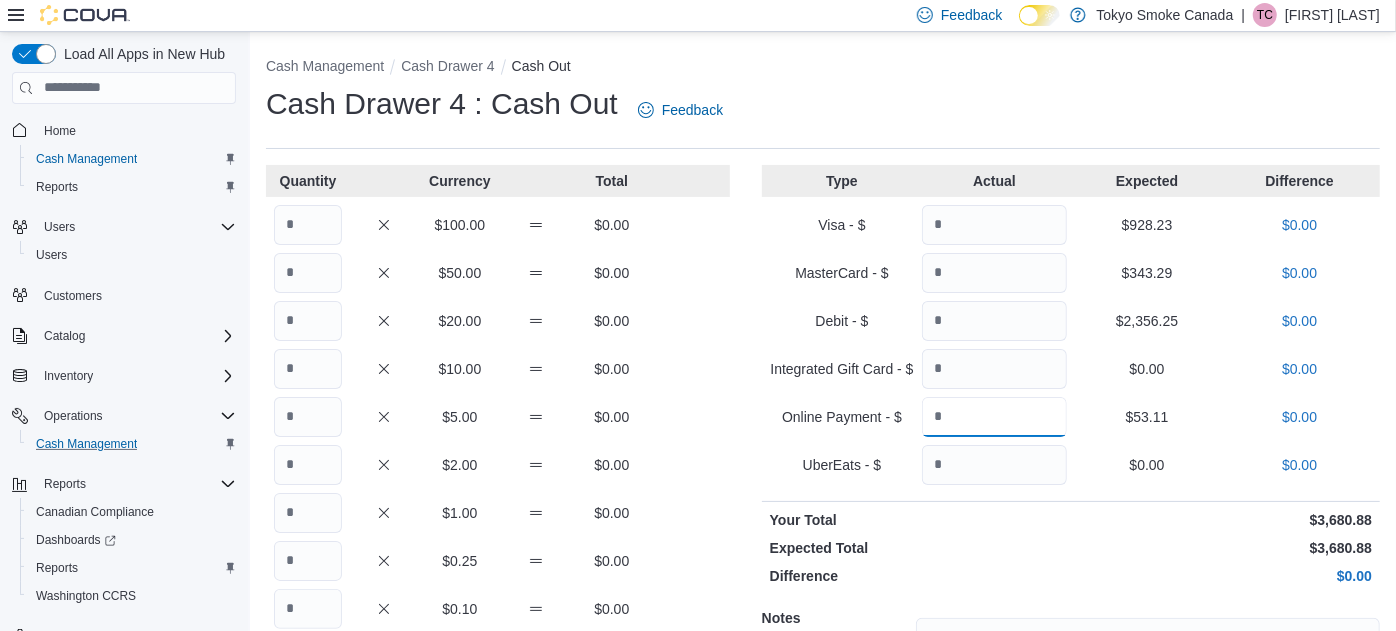 type on "*****" 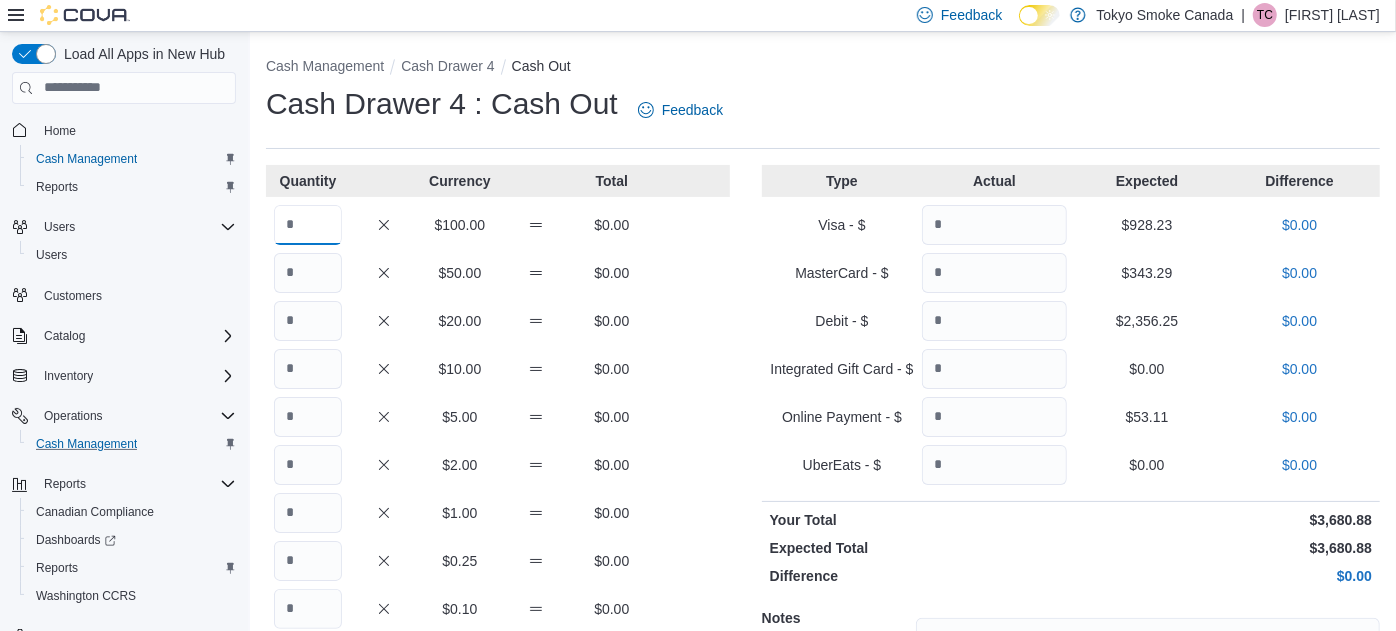 click at bounding box center [308, 225] 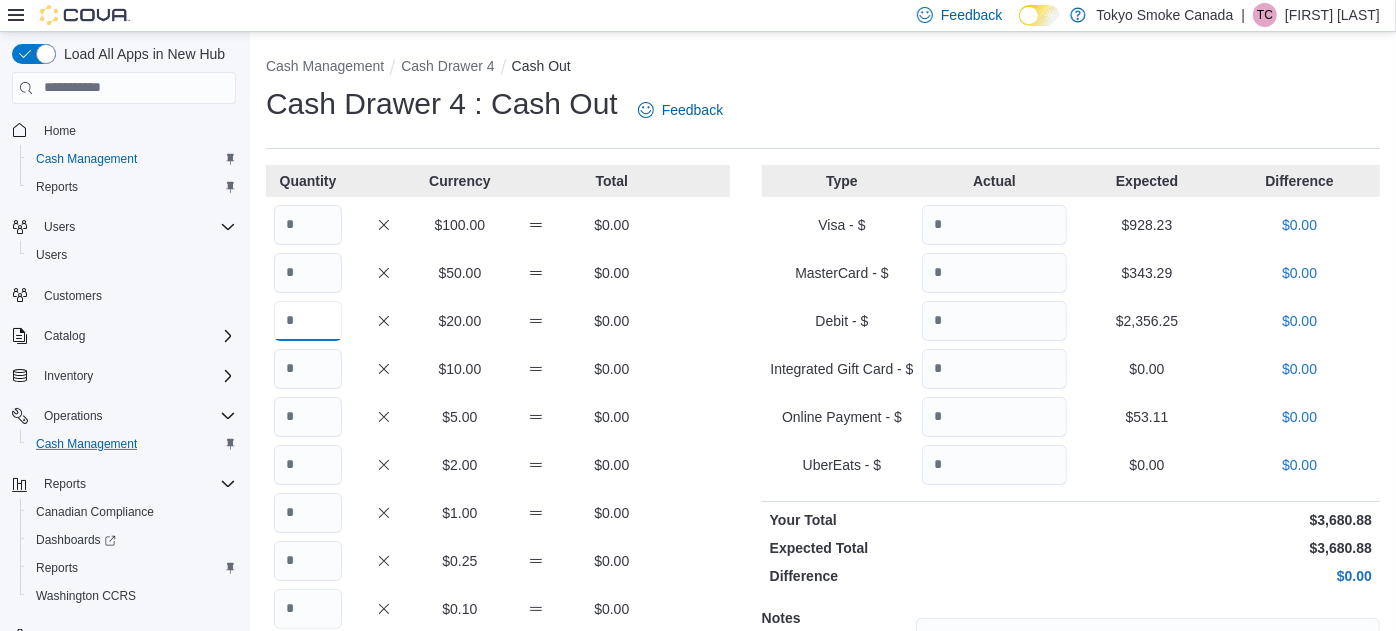 click at bounding box center (308, 321) 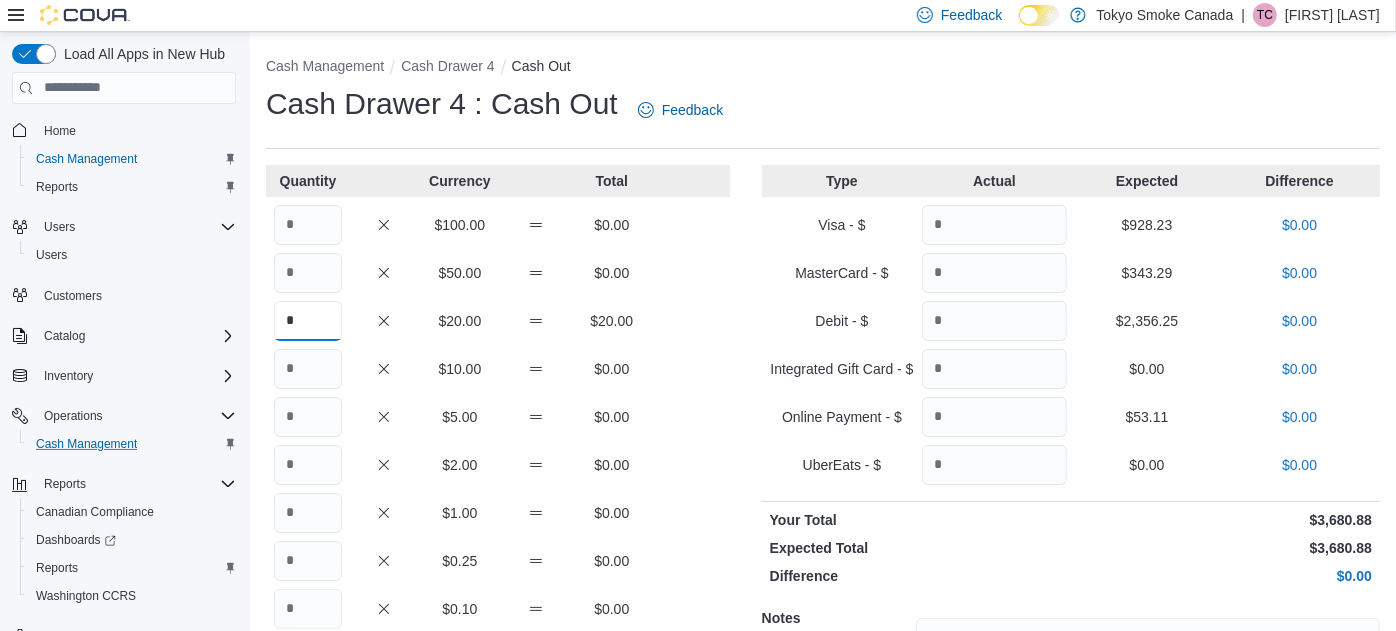 type on "*" 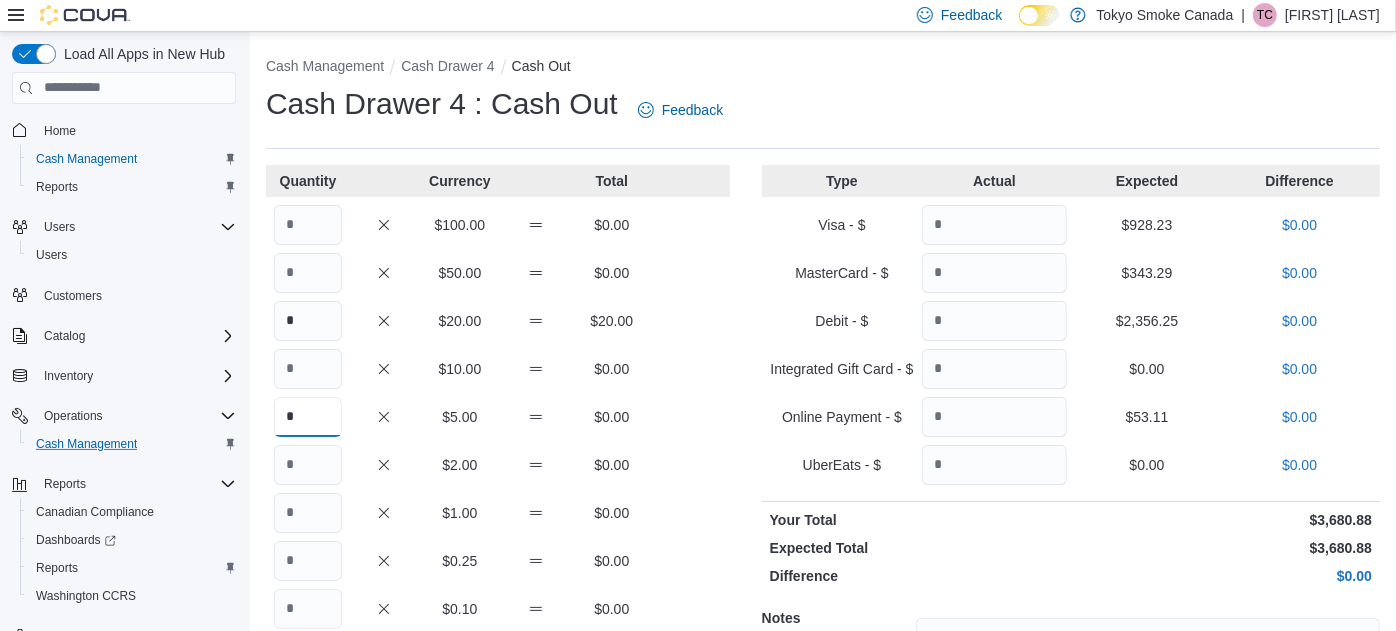 type on "*" 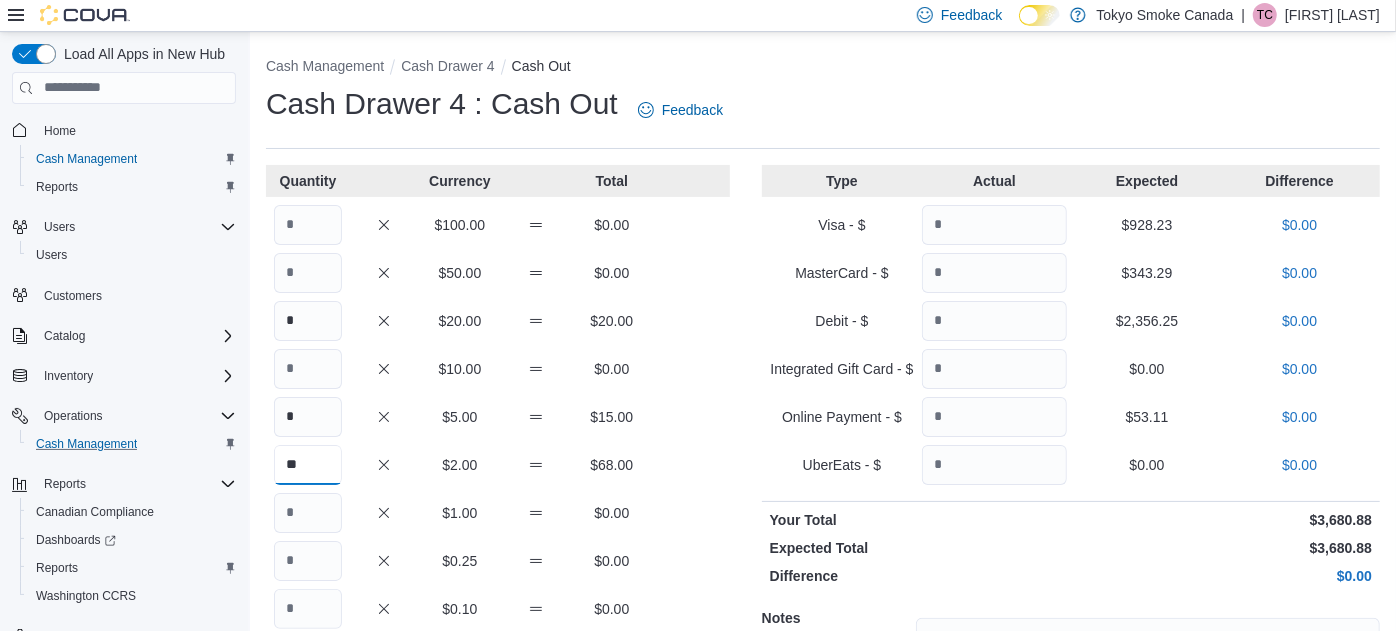 type on "**" 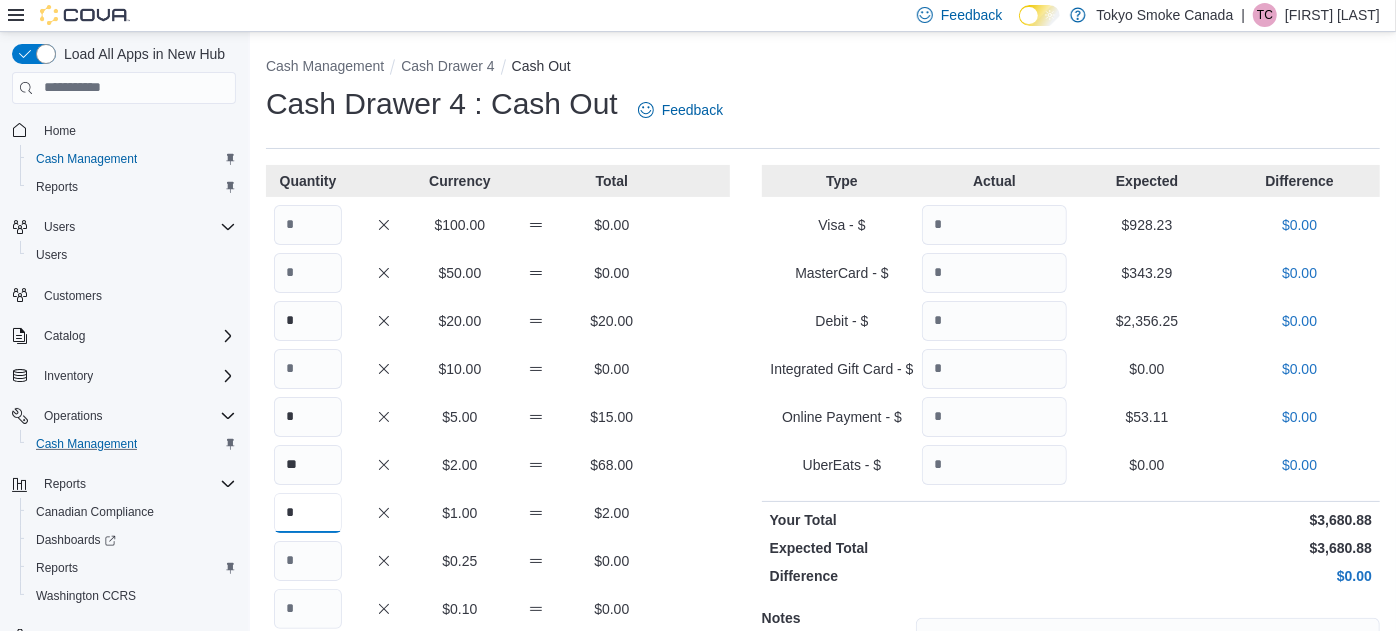 type on "**" 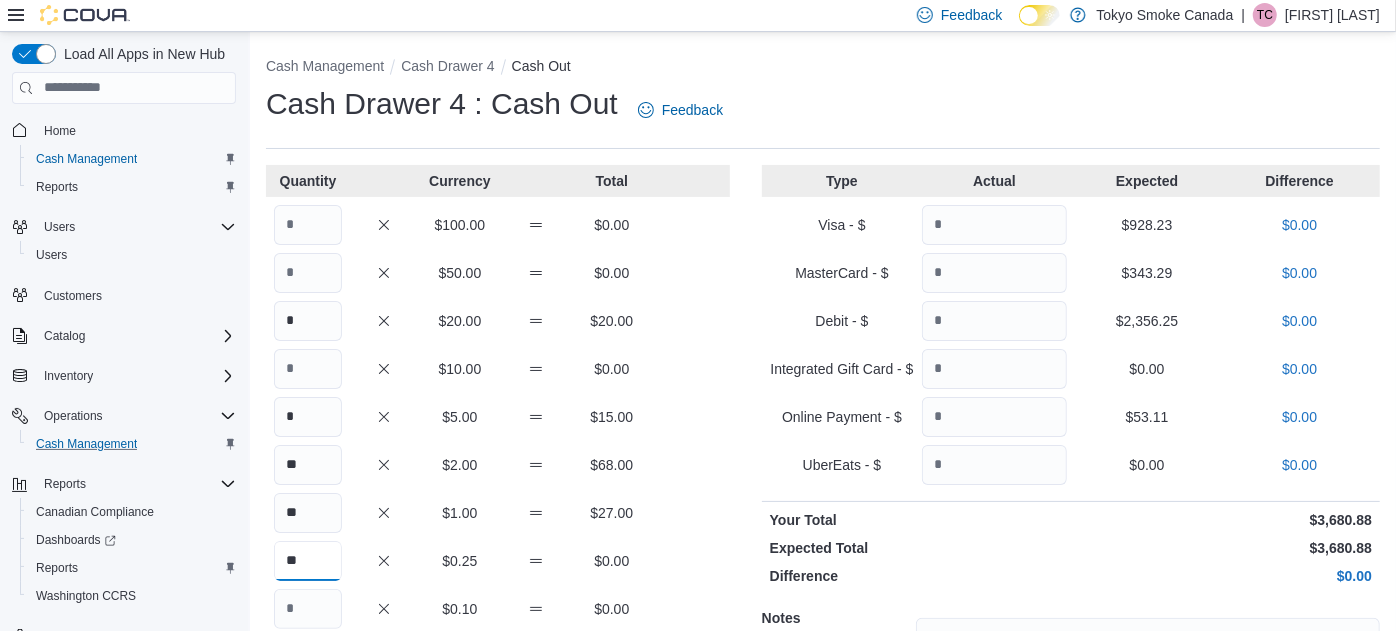 type on "**" 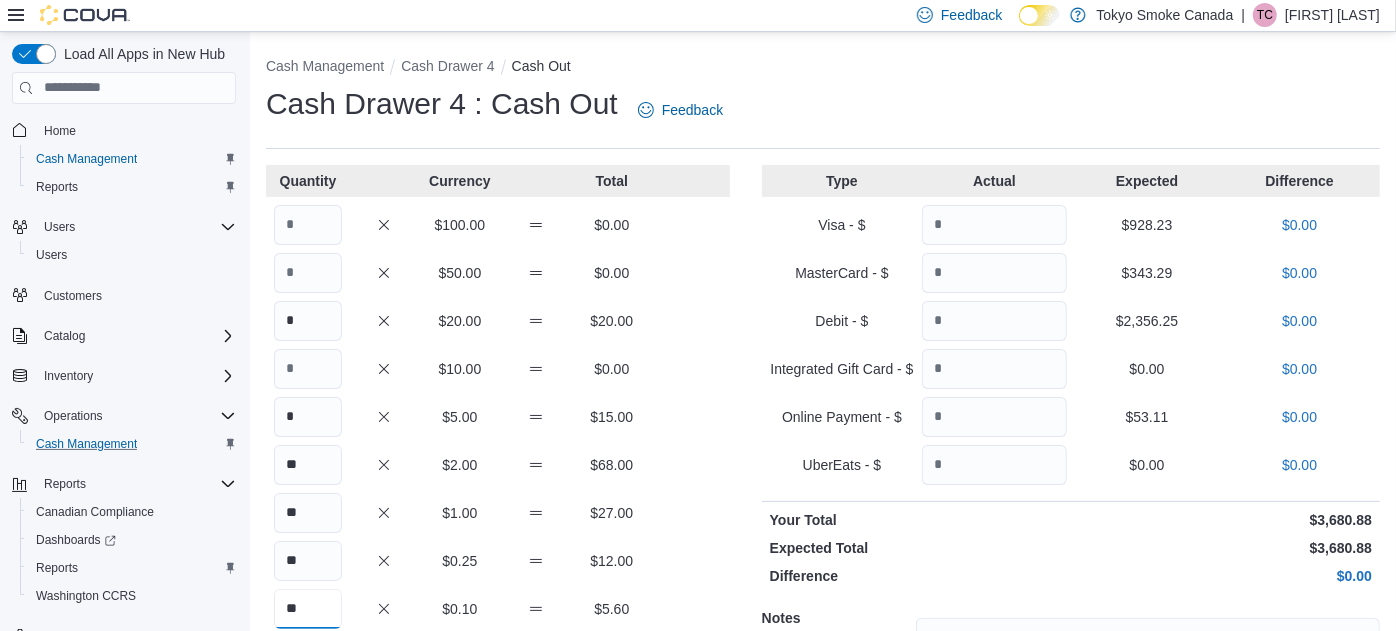 type on "**" 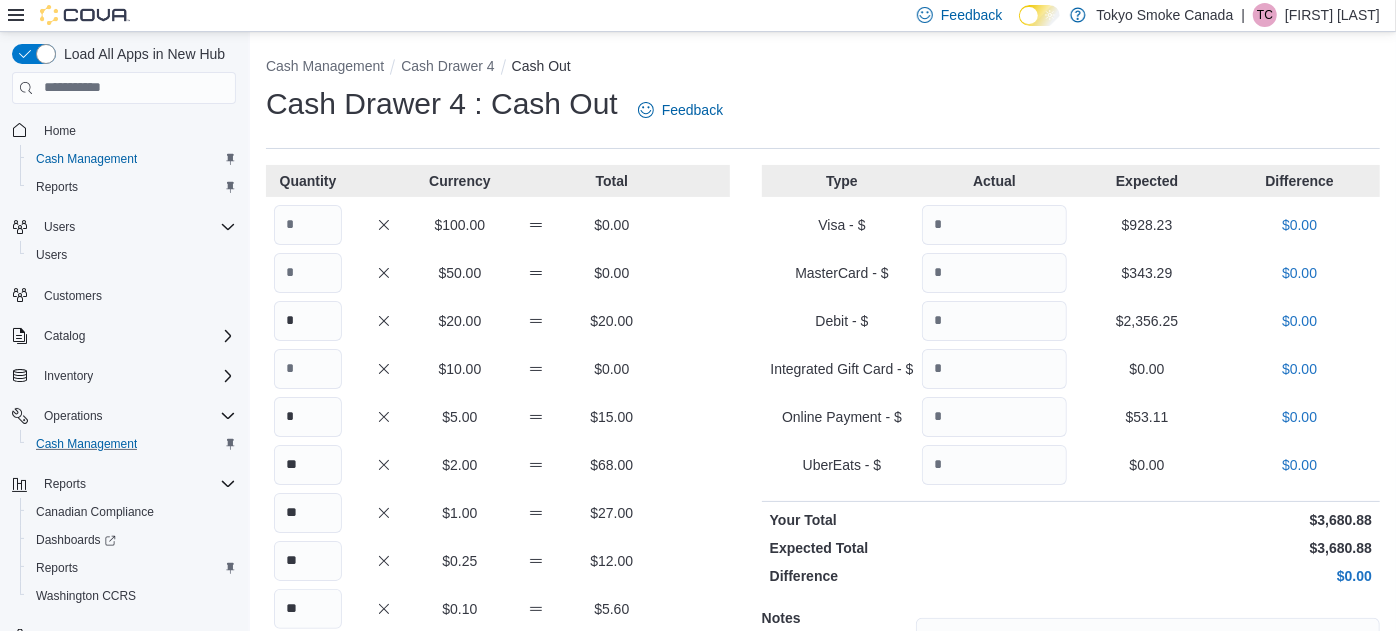 scroll, scrollTop: 218, scrollLeft: 0, axis: vertical 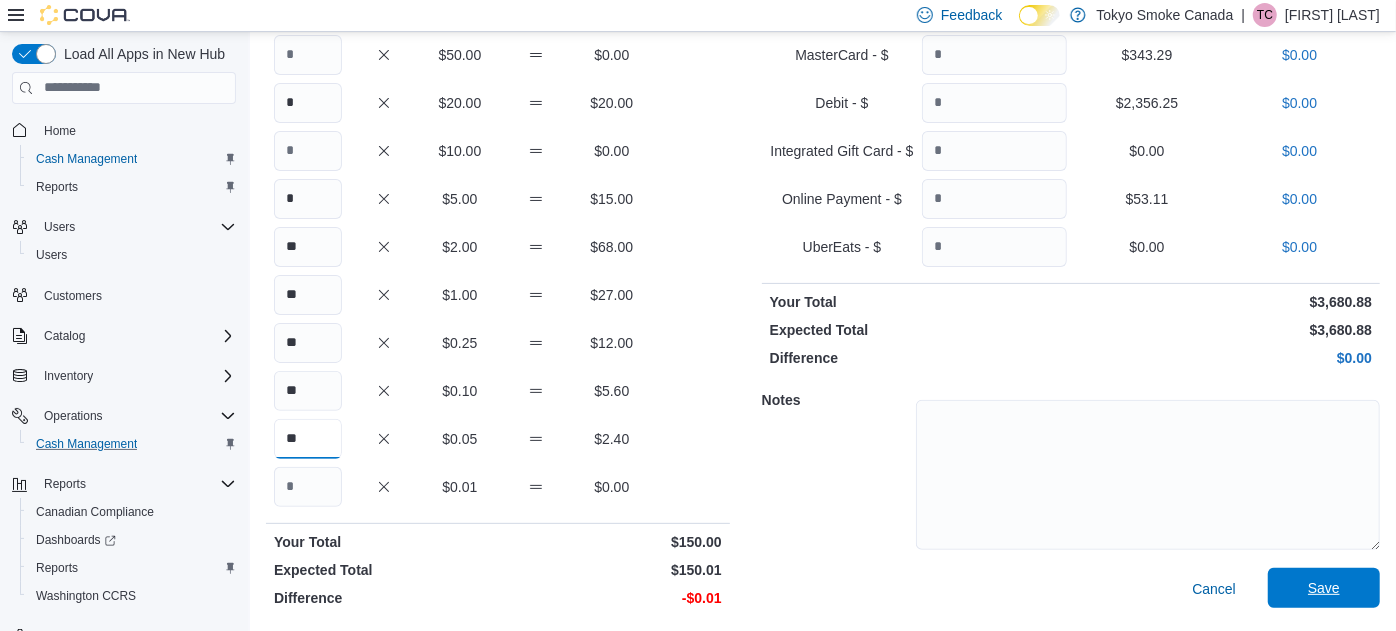 type on "**" 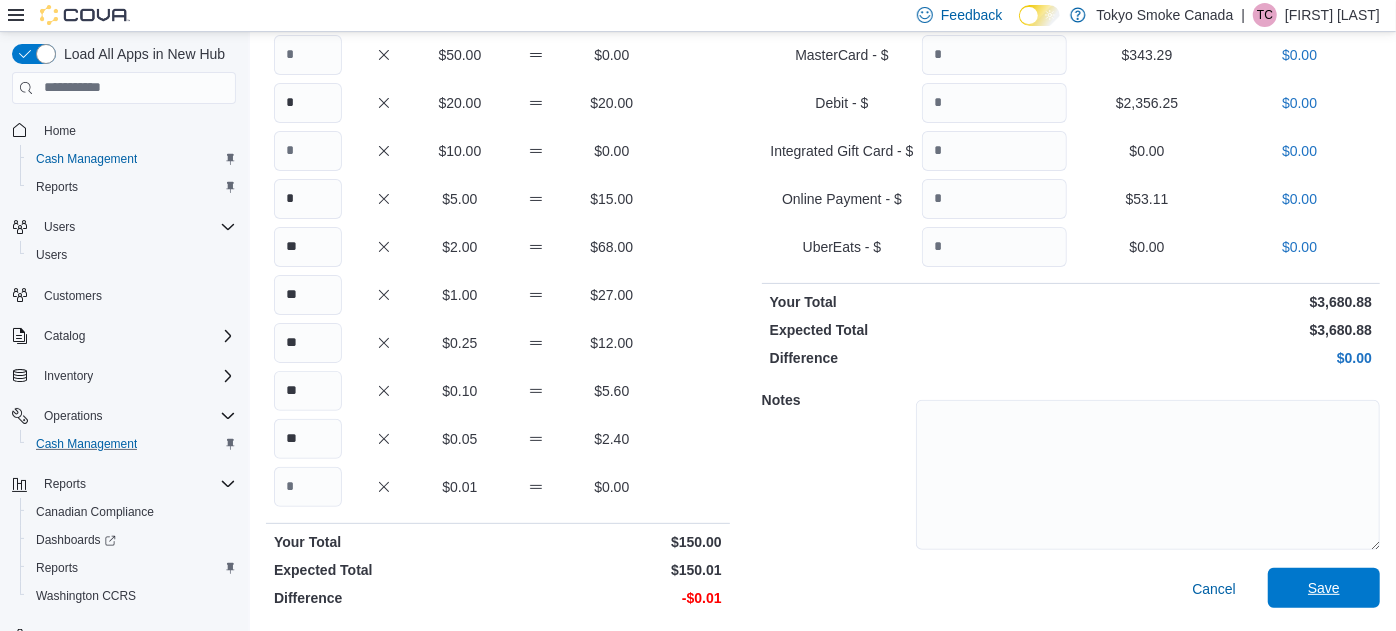 click on "Cancel Save" at bounding box center (1071, 592) 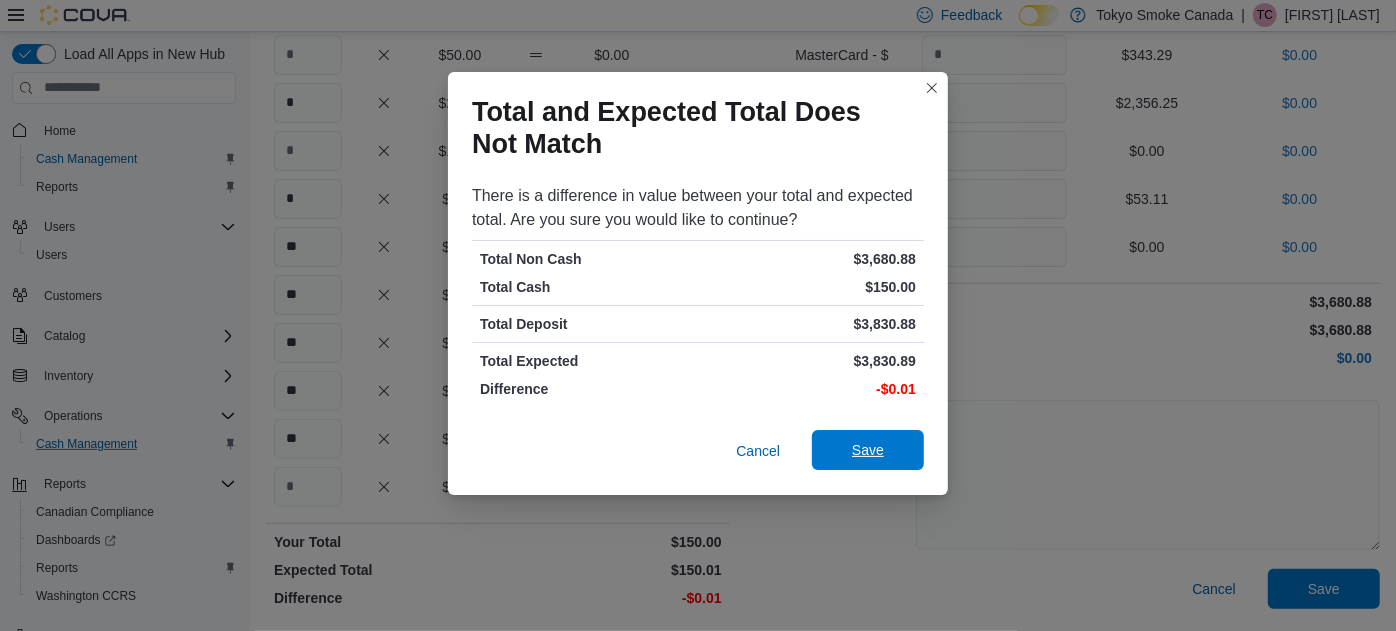 click on "Save" at bounding box center [868, 450] 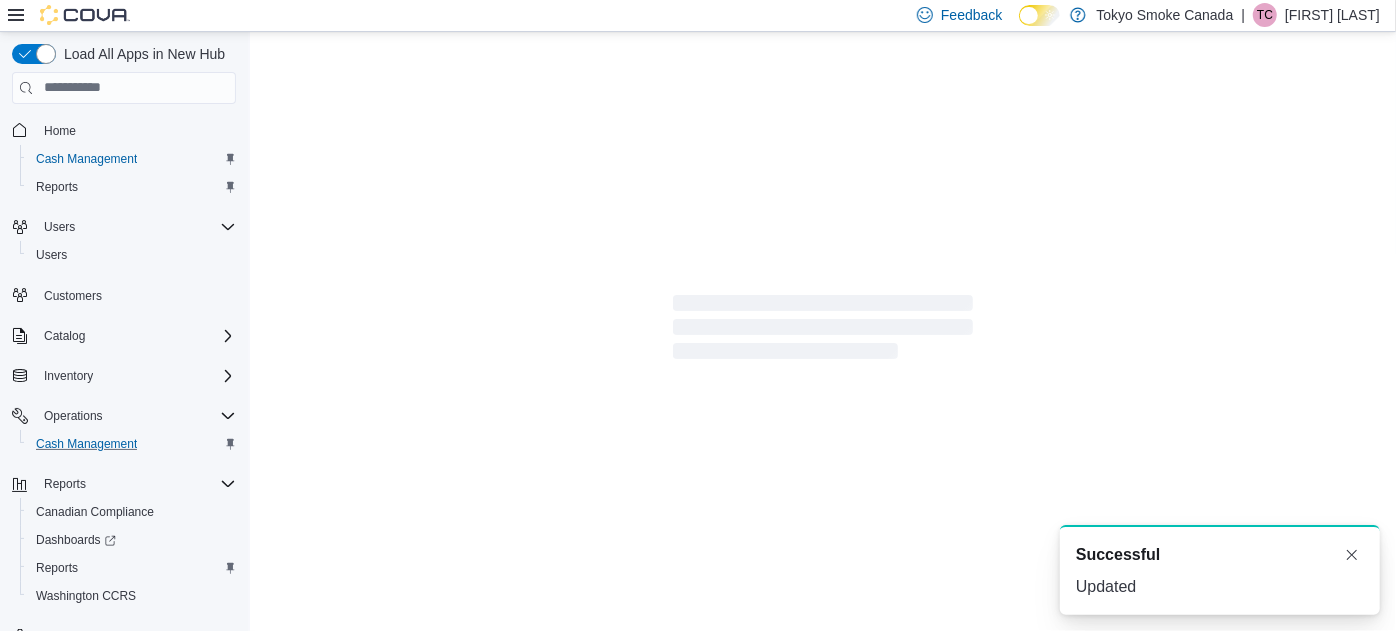 scroll, scrollTop: 1, scrollLeft: 0, axis: vertical 